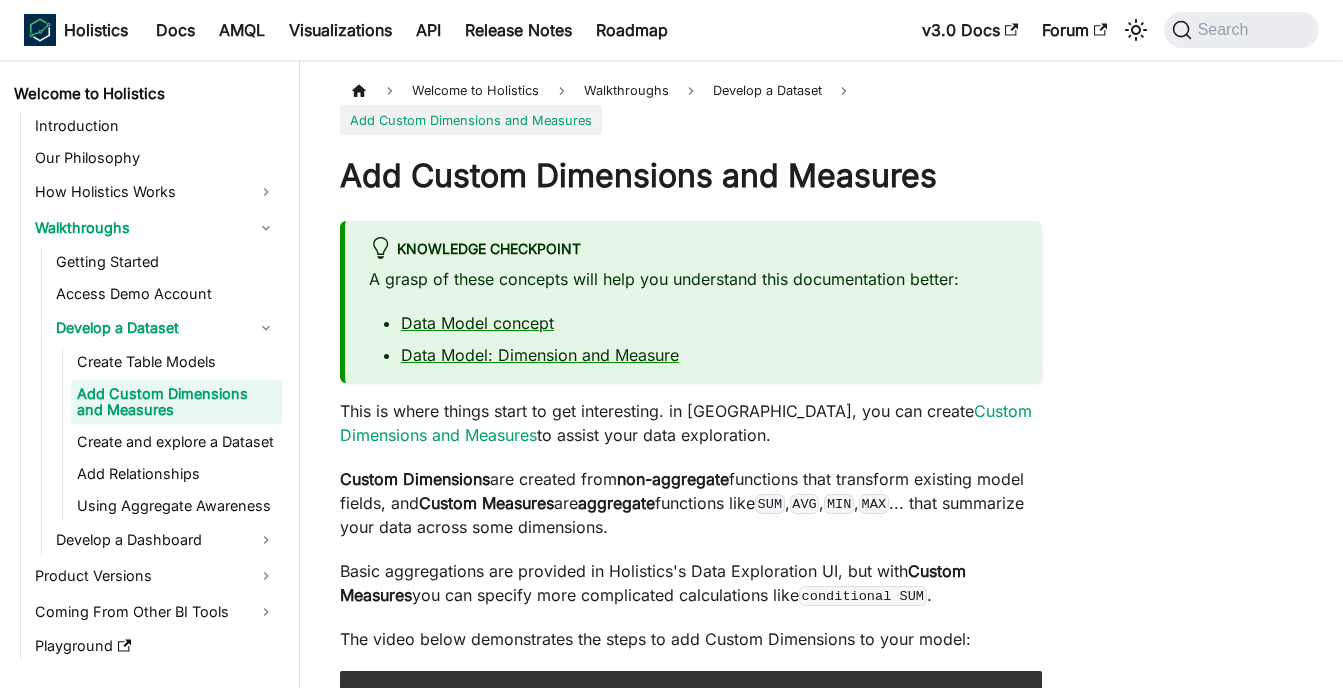 scroll, scrollTop: 0, scrollLeft: 0, axis: both 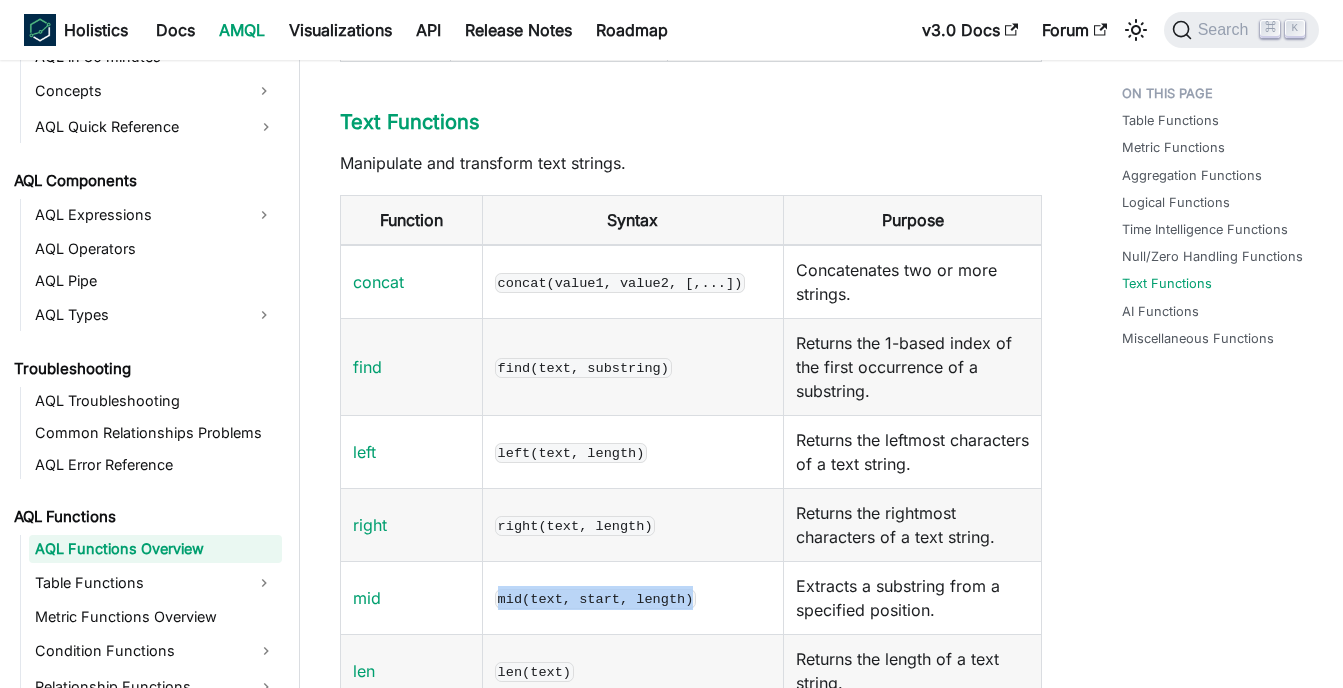 drag, startPoint x: 498, startPoint y: 575, endPoint x: 691, endPoint y: 575, distance: 193 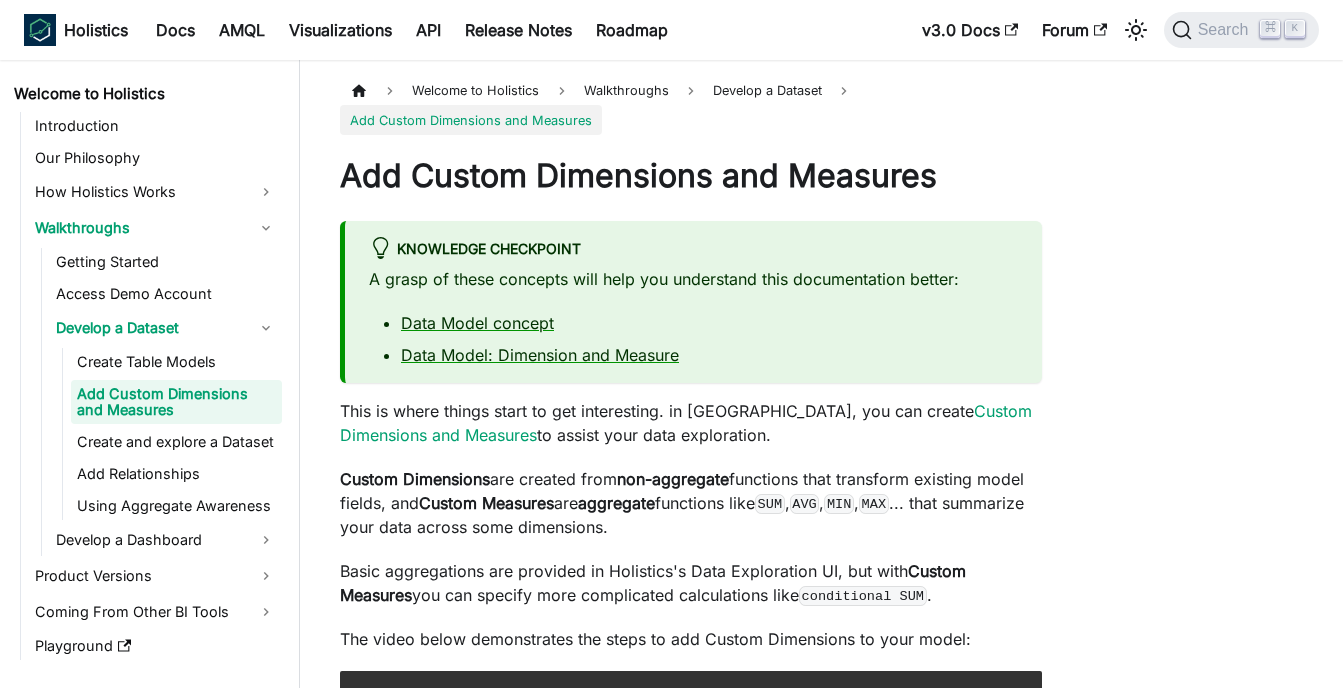 scroll, scrollTop: 0, scrollLeft: 0, axis: both 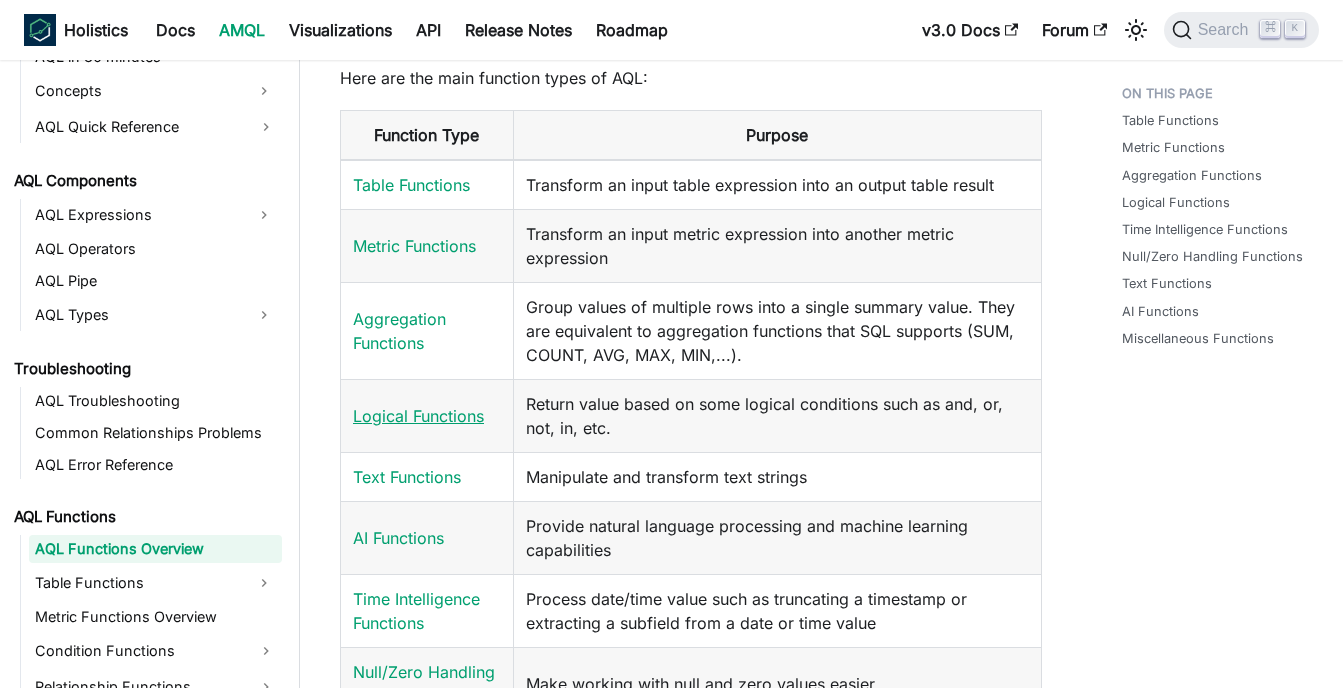 click on "Logical Functions" at bounding box center [418, 416] 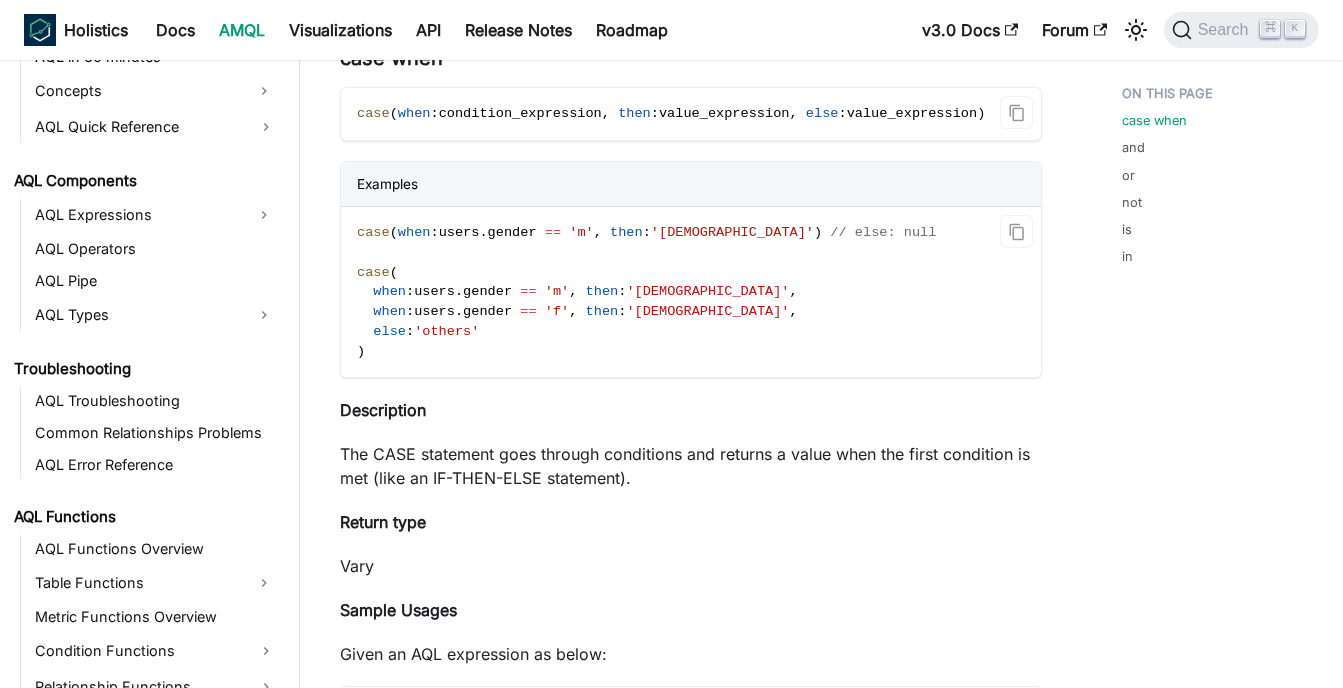 scroll, scrollTop: 0, scrollLeft: 0, axis: both 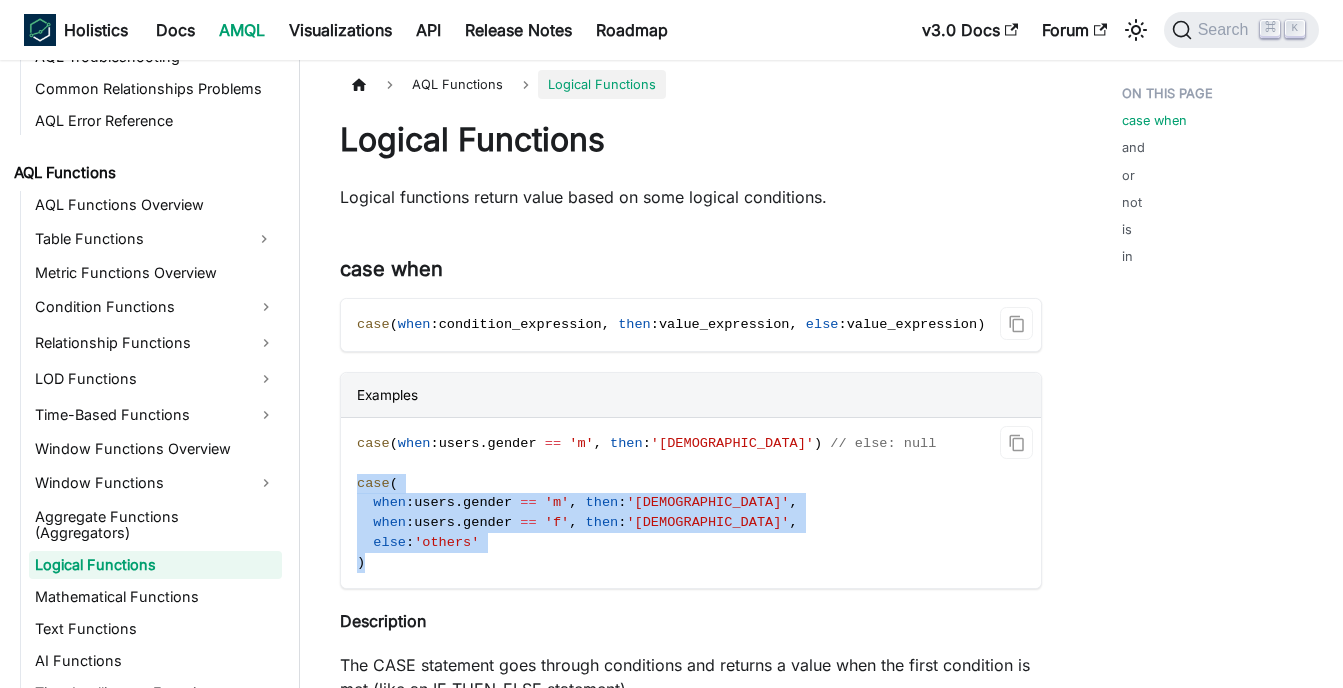 drag, startPoint x: 358, startPoint y: 485, endPoint x: 419, endPoint y: 568, distance: 103.00485 